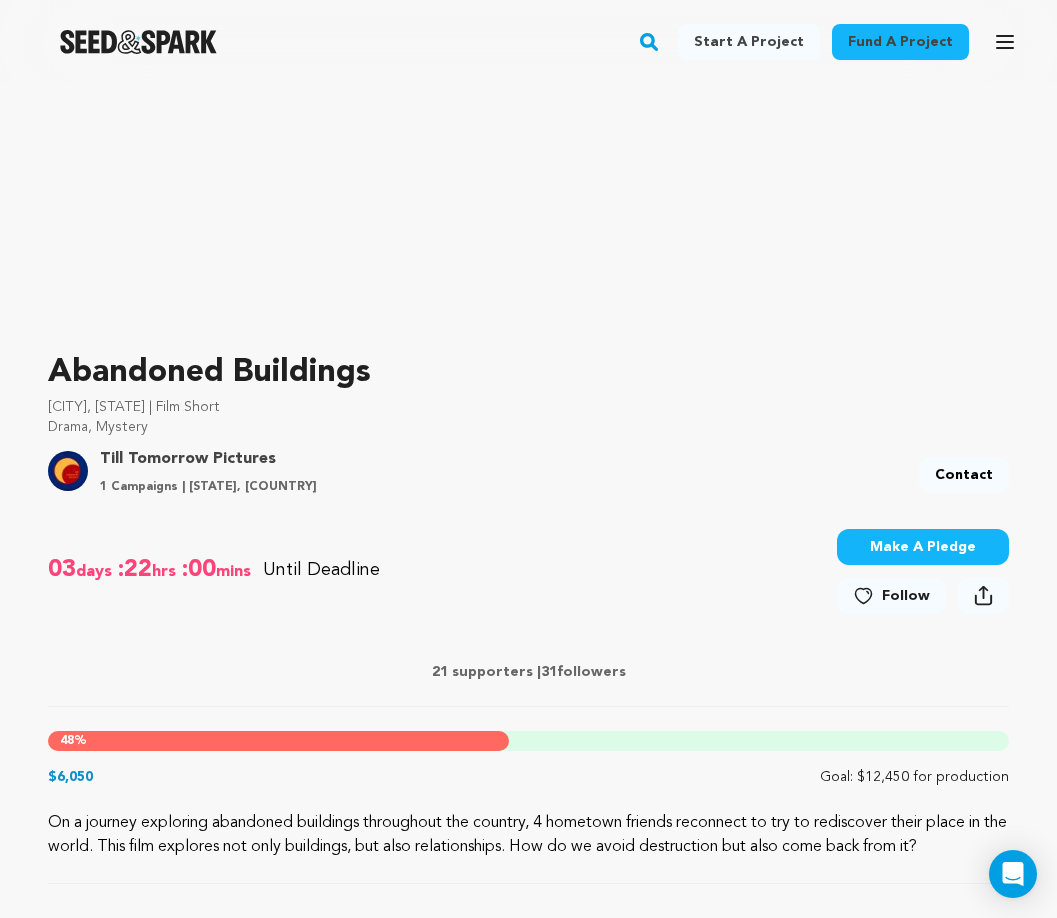 scroll, scrollTop: 0, scrollLeft: 0, axis: both 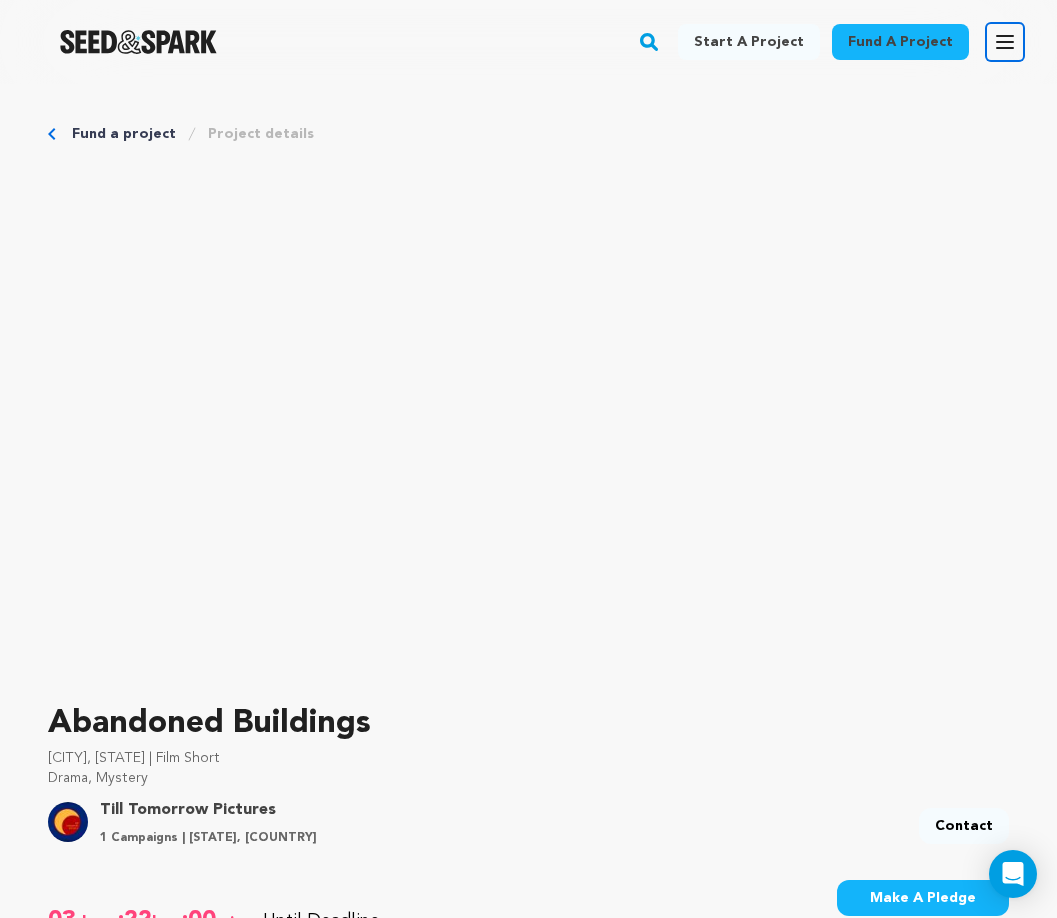 click 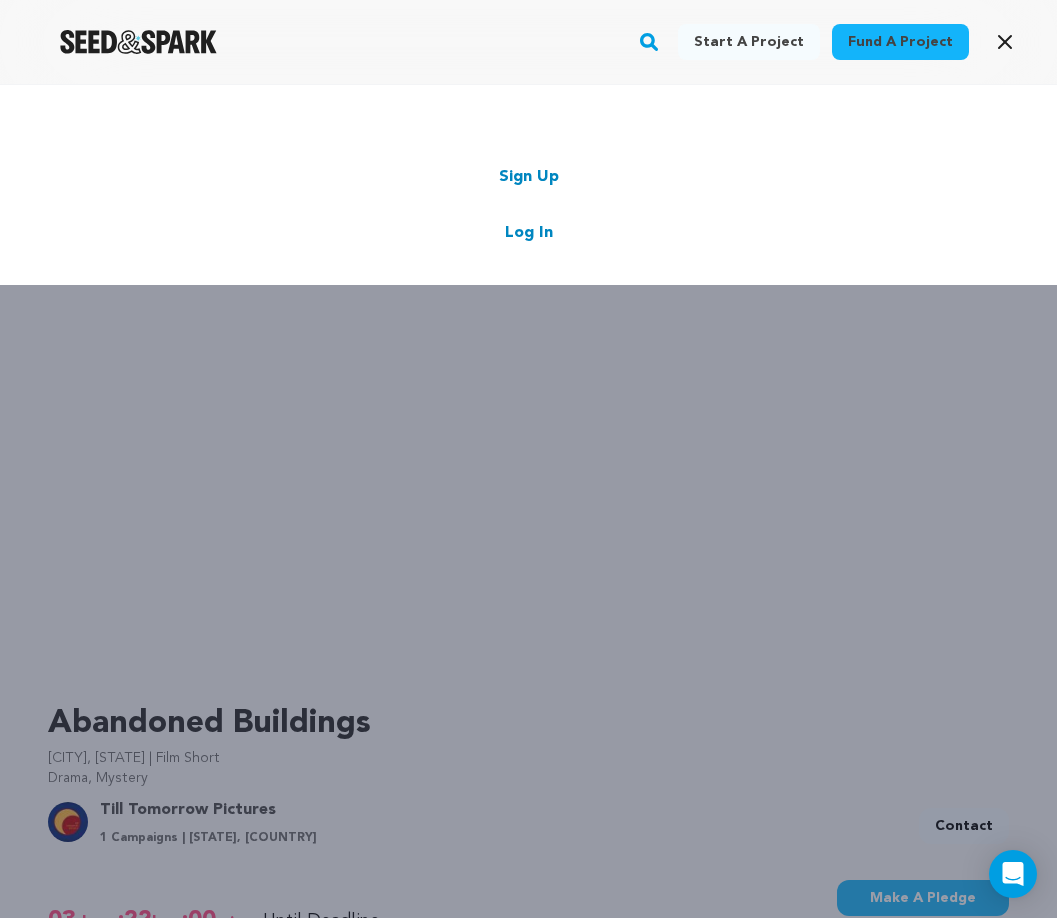 click on "Log In" at bounding box center (529, 233) 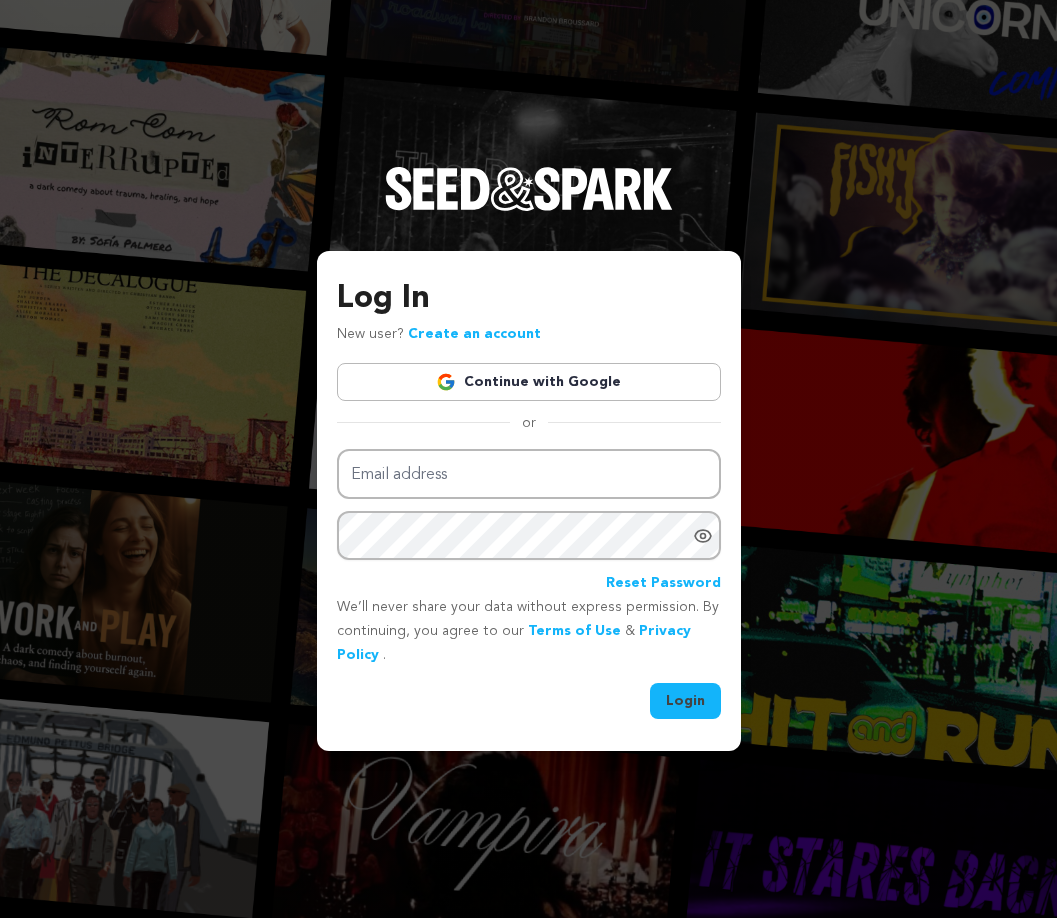 scroll, scrollTop: 0, scrollLeft: 0, axis: both 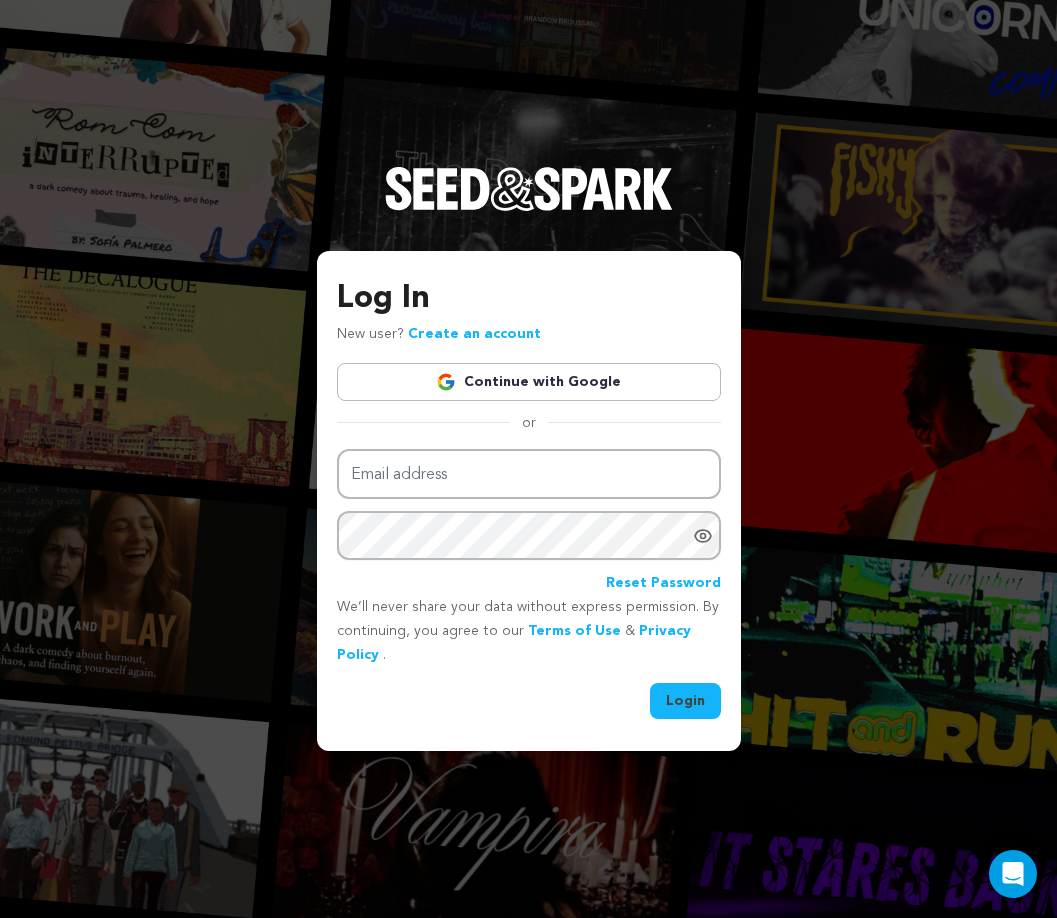 click on "Continue with Google" at bounding box center (529, 382) 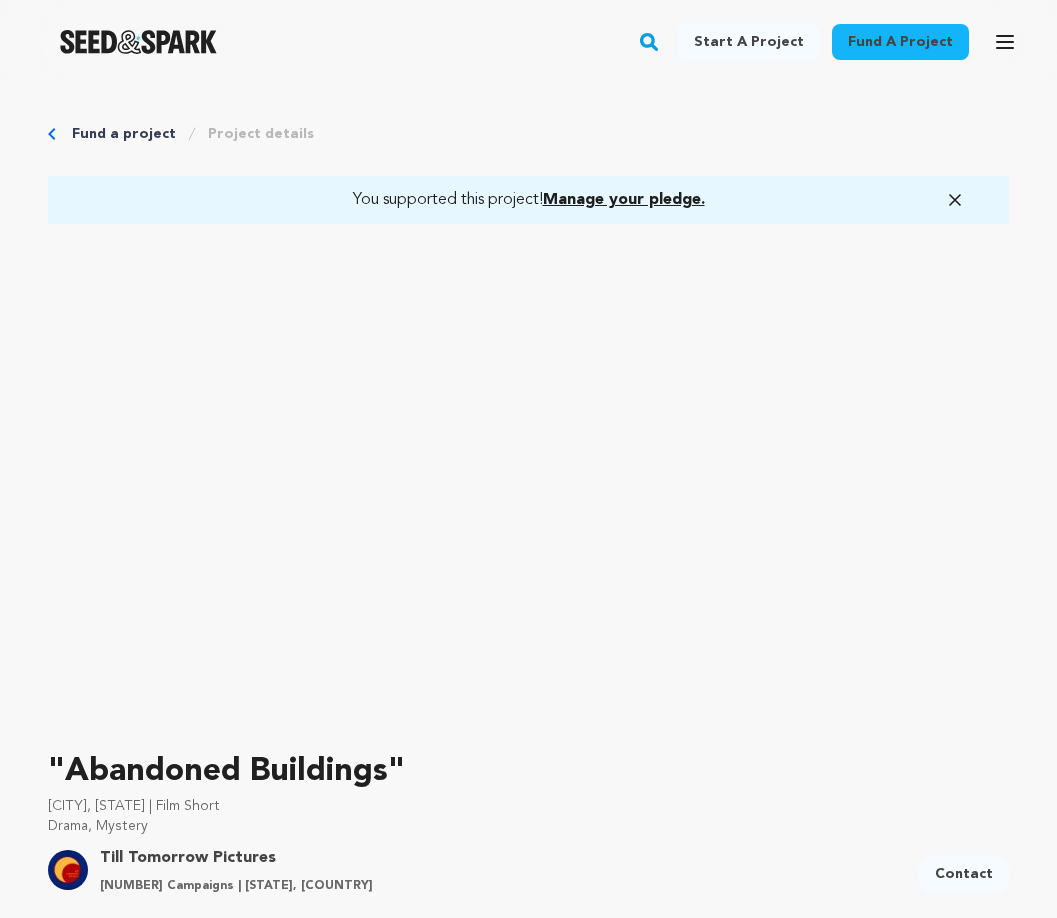 scroll, scrollTop: 0, scrollLeft: 0, axis: both 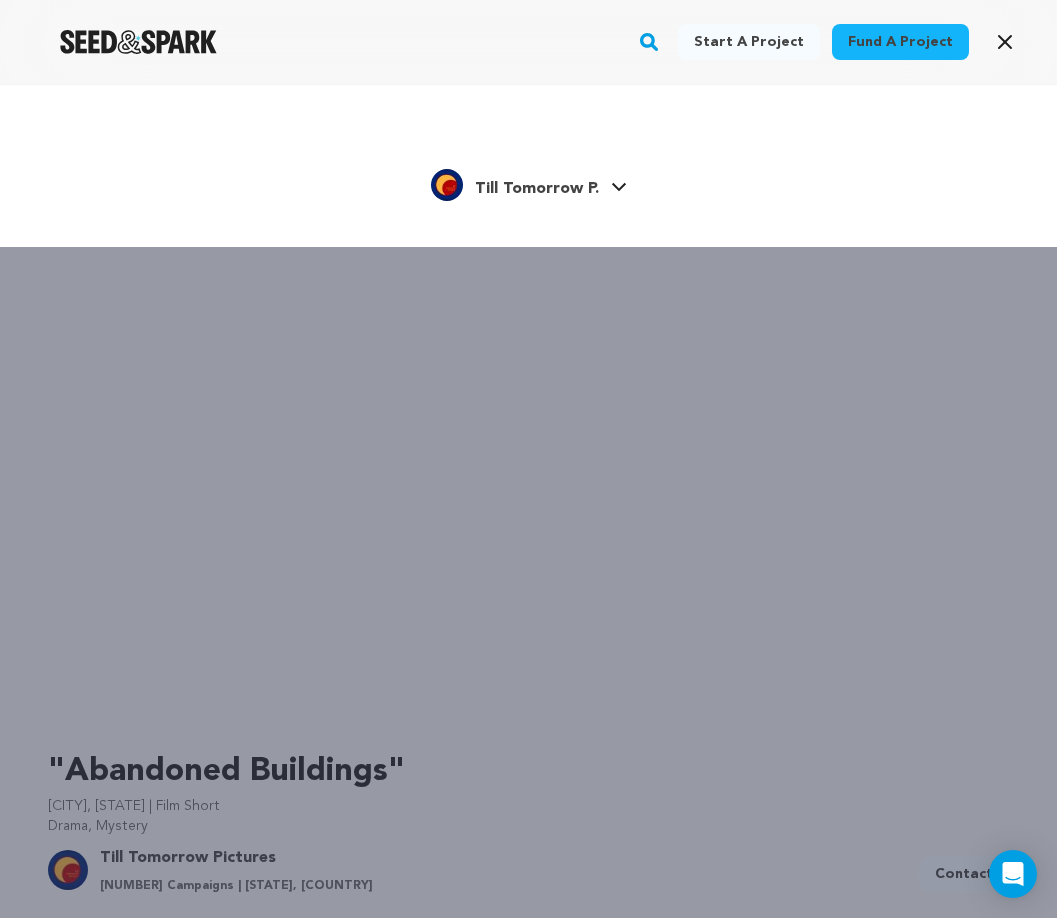click on "Till Tomorrow  P." at bounding box center (537, 189) 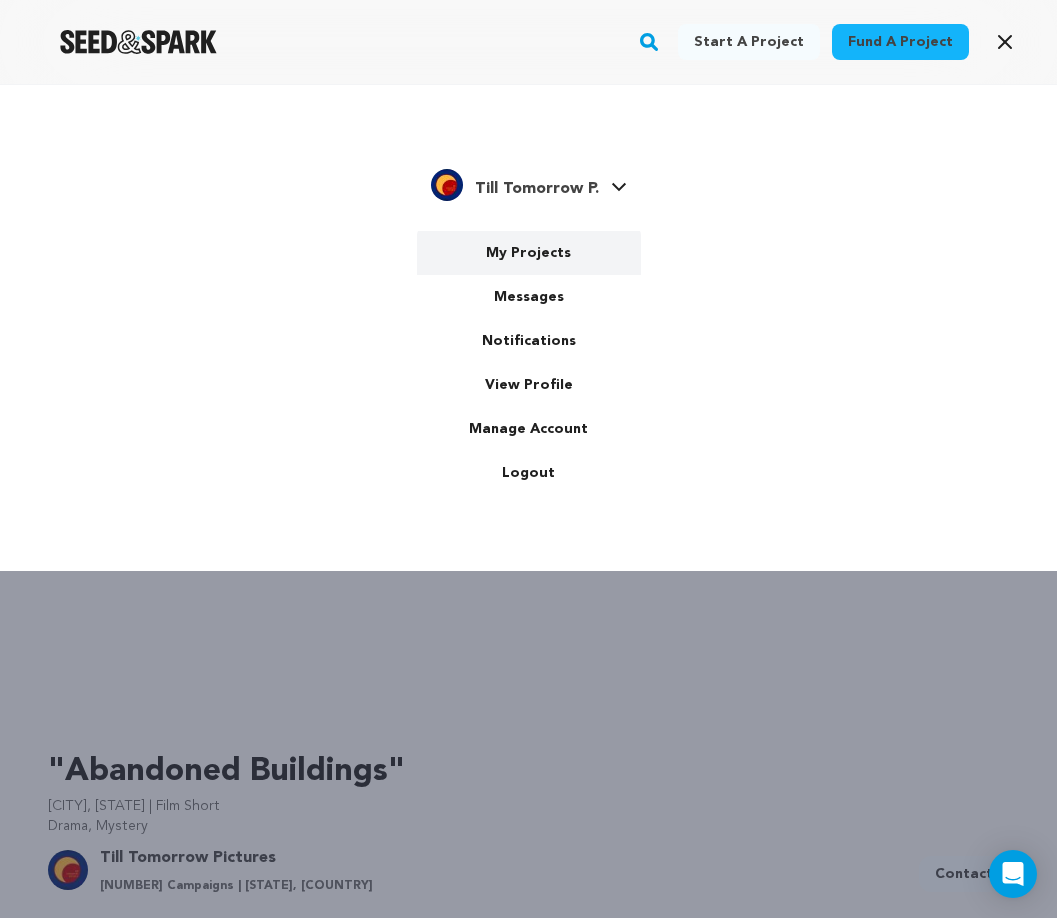 click on "My Projects" at bounding box center [529, 253] 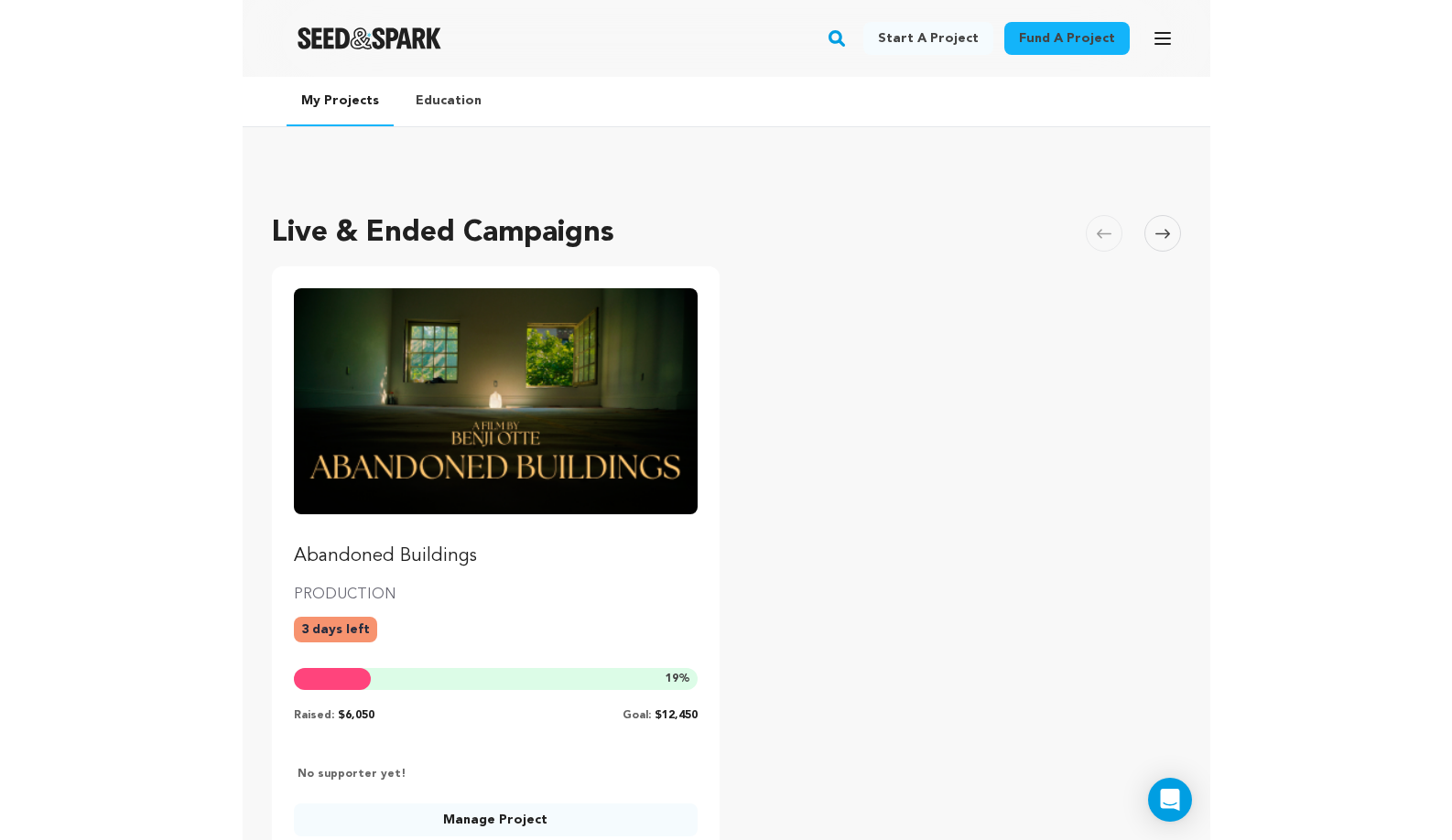 scroll, scrollTop: 0, scrollLeft: 0, axis: both 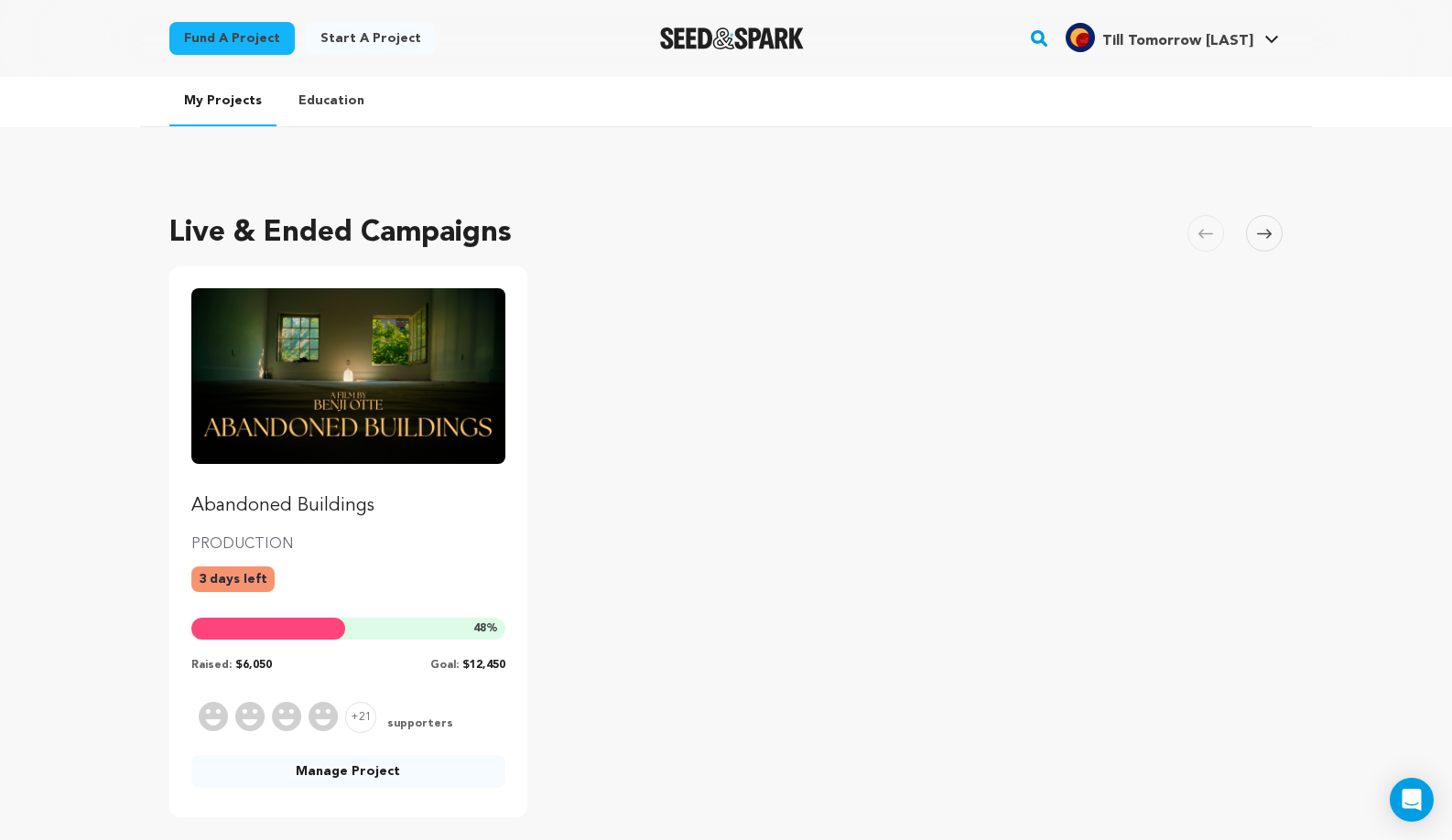 click on "Manage Project" at bounding box center (348, 771) 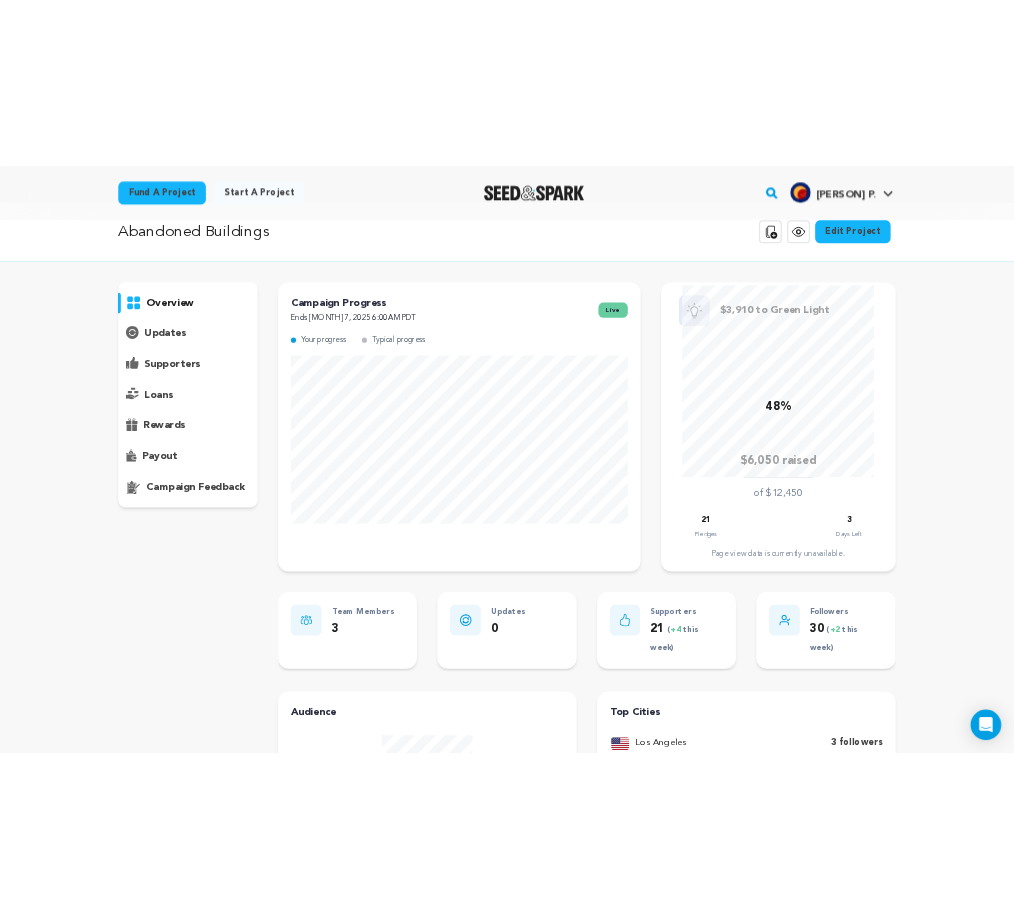 scroll, scrollTop: 0, scrollLeft: 0, axis: both 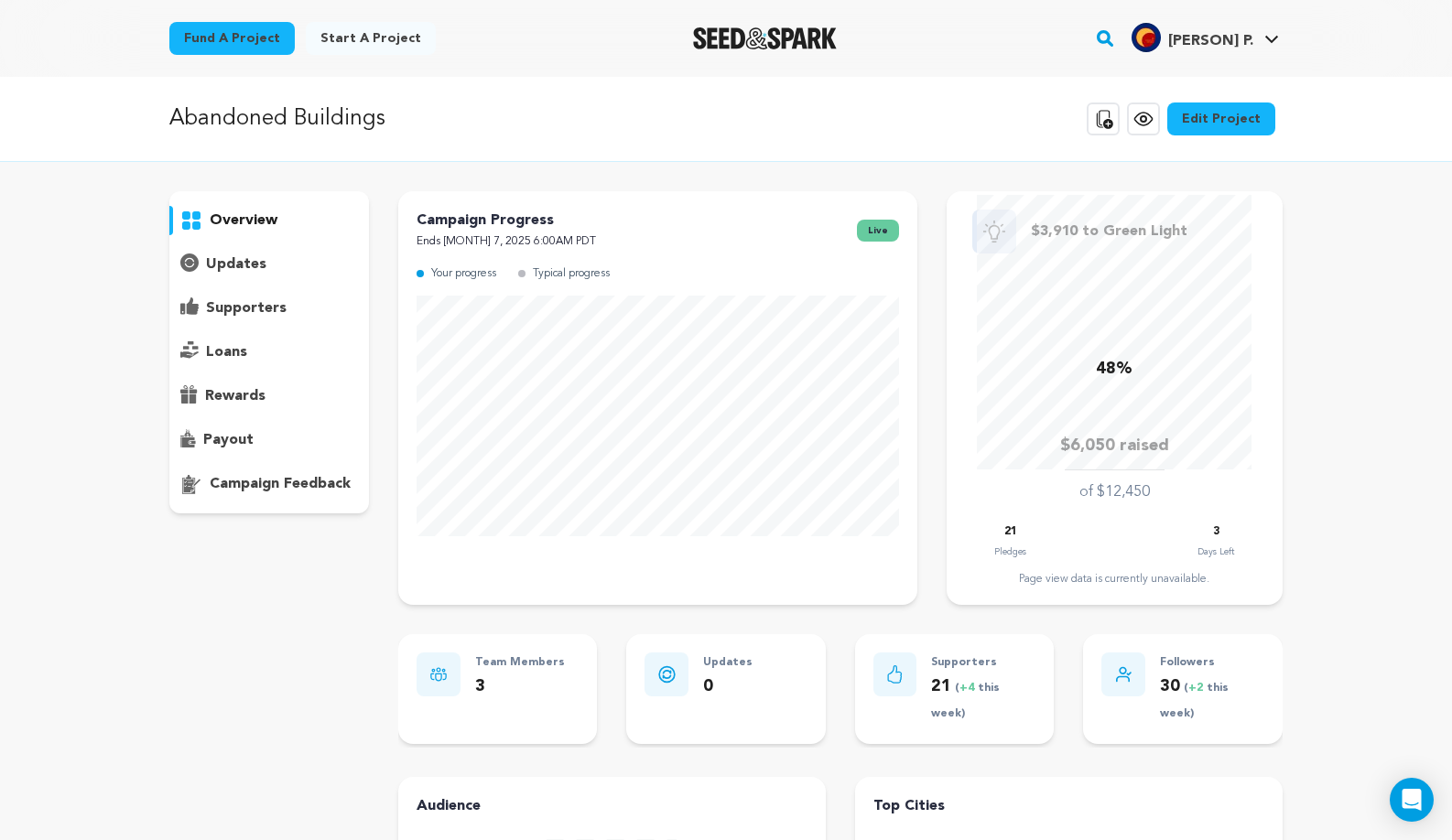 click on "supporters" at bounding box center (246, 308) 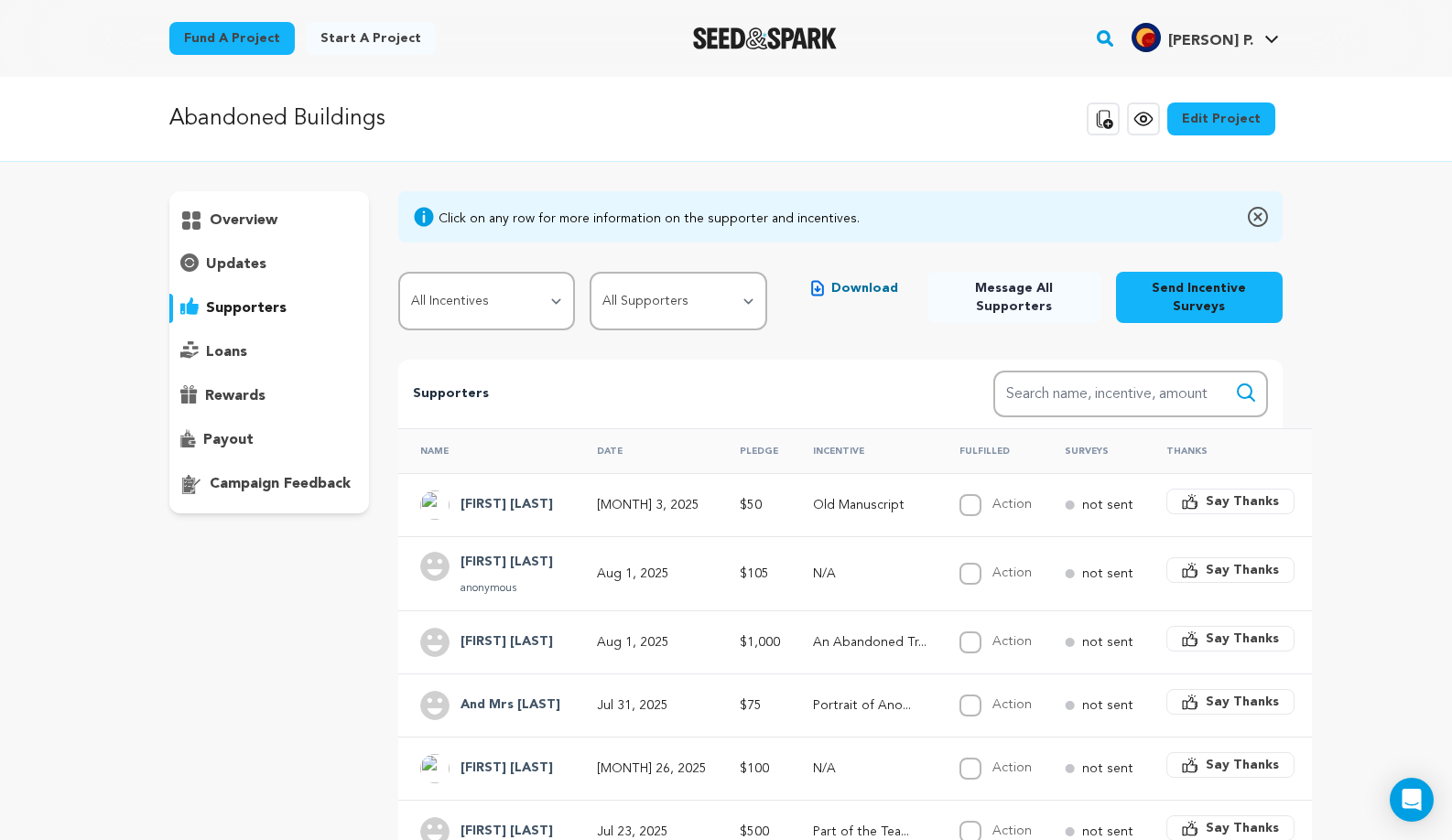 click on "Gray Sabrina" at bounding box center [506, 505] 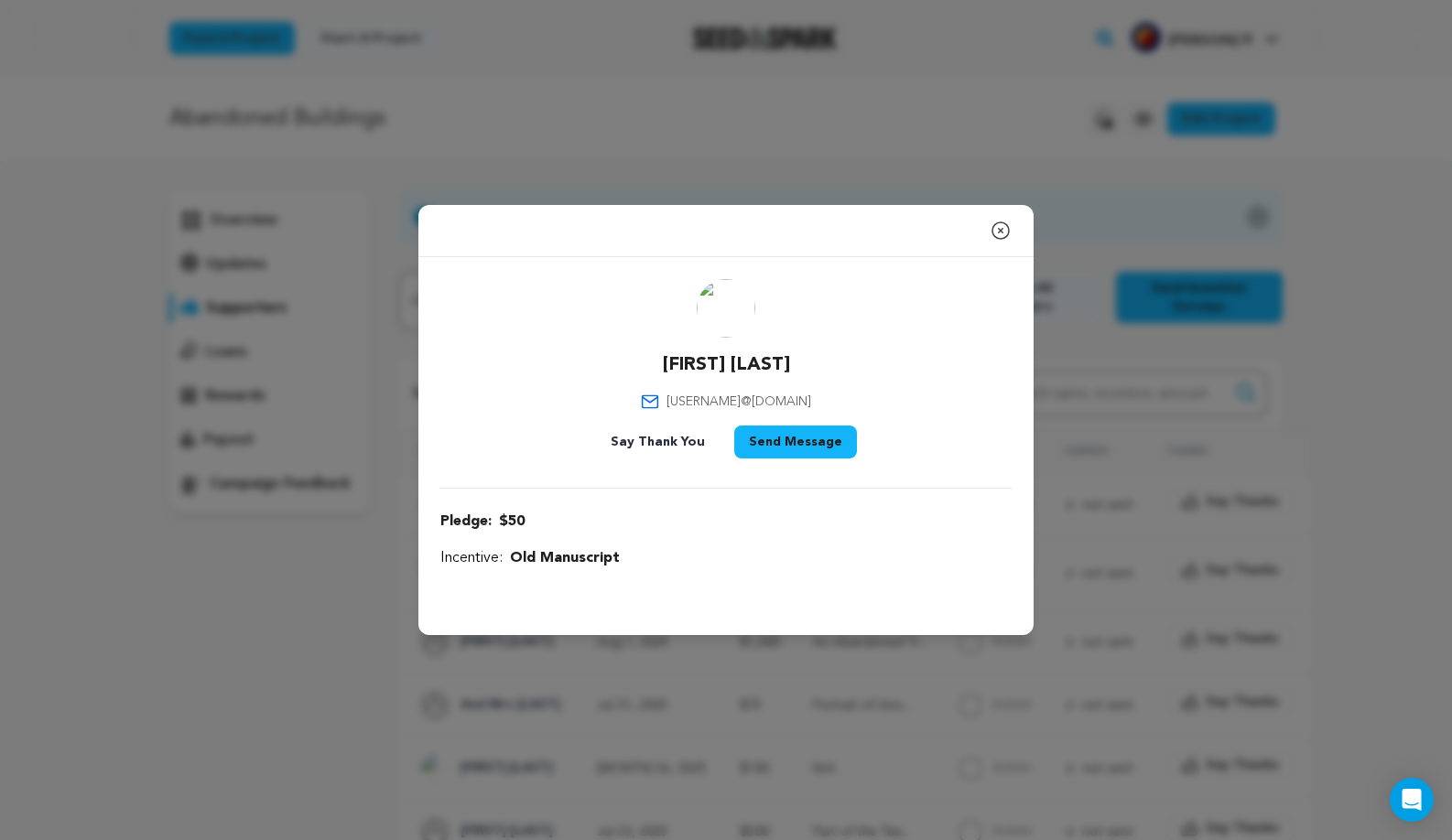 click 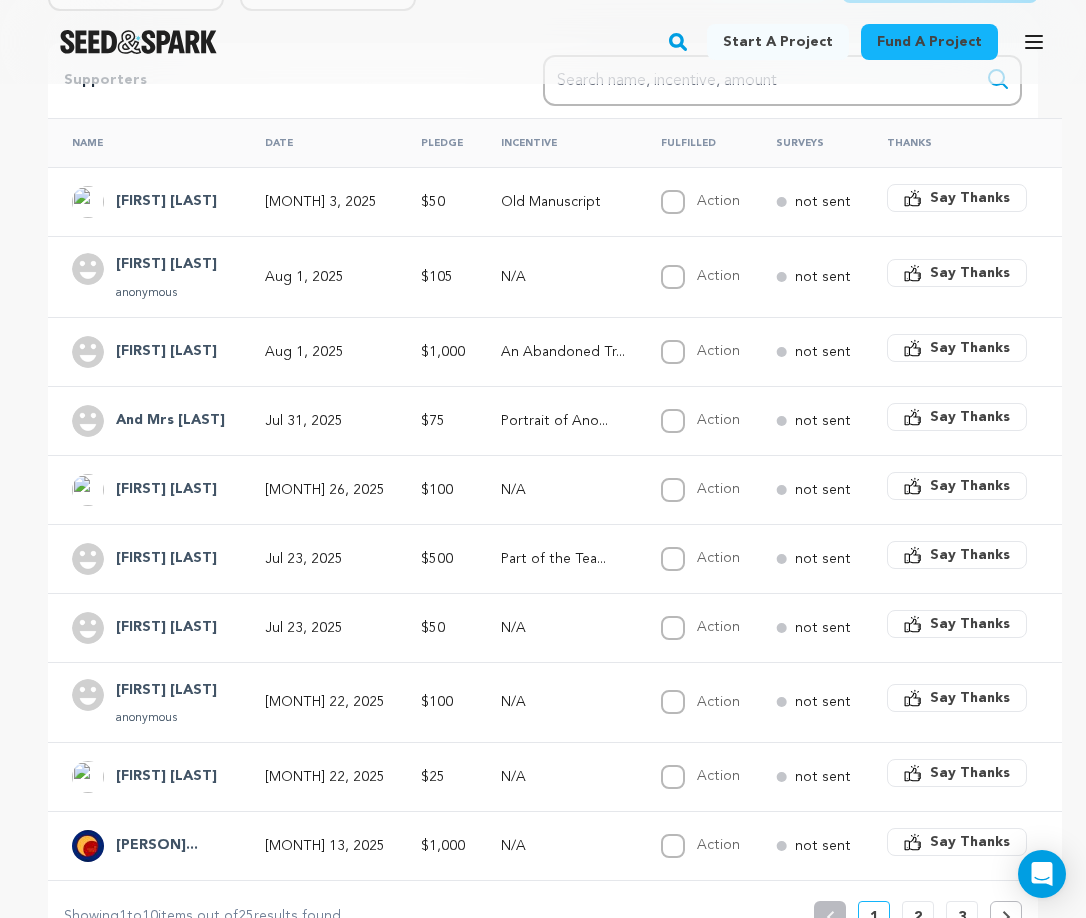 scroll, scrollTop: 0, scrollLeft: 0, axis: both 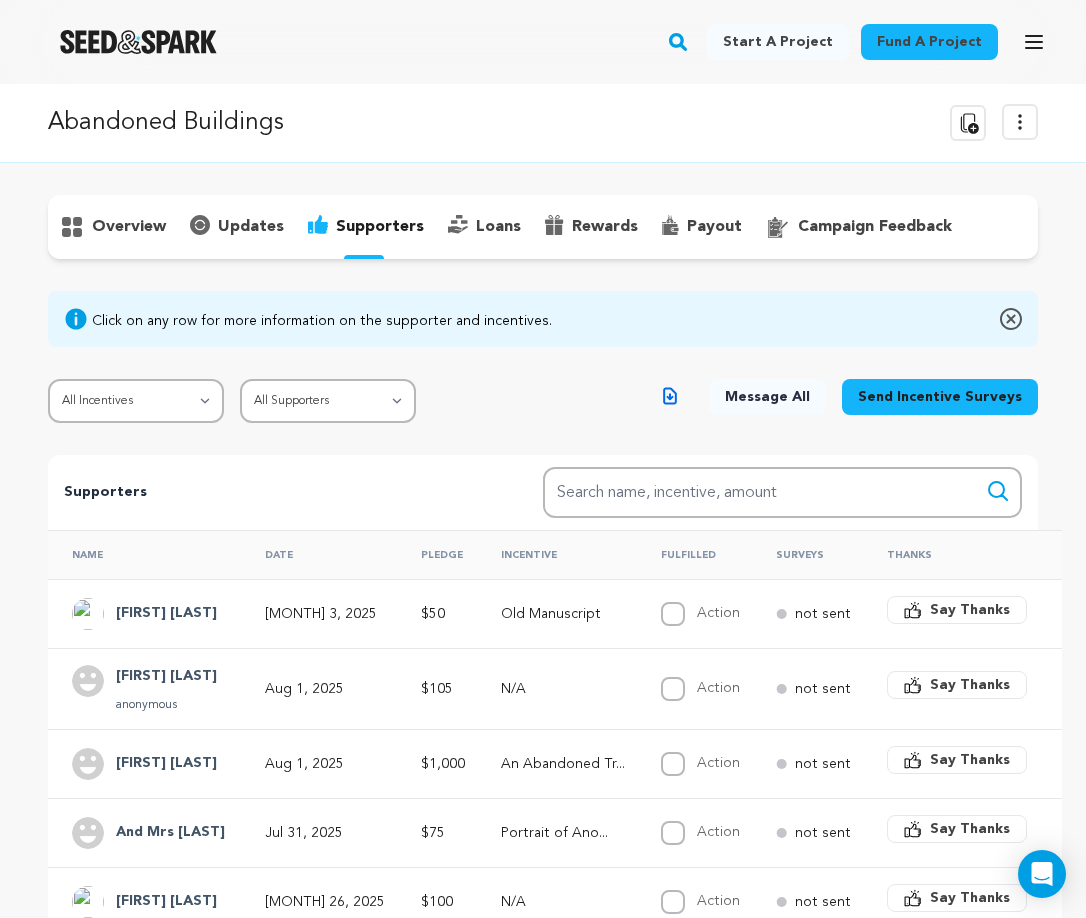 click on "campaign feedback" at bounding box center (875, 227) 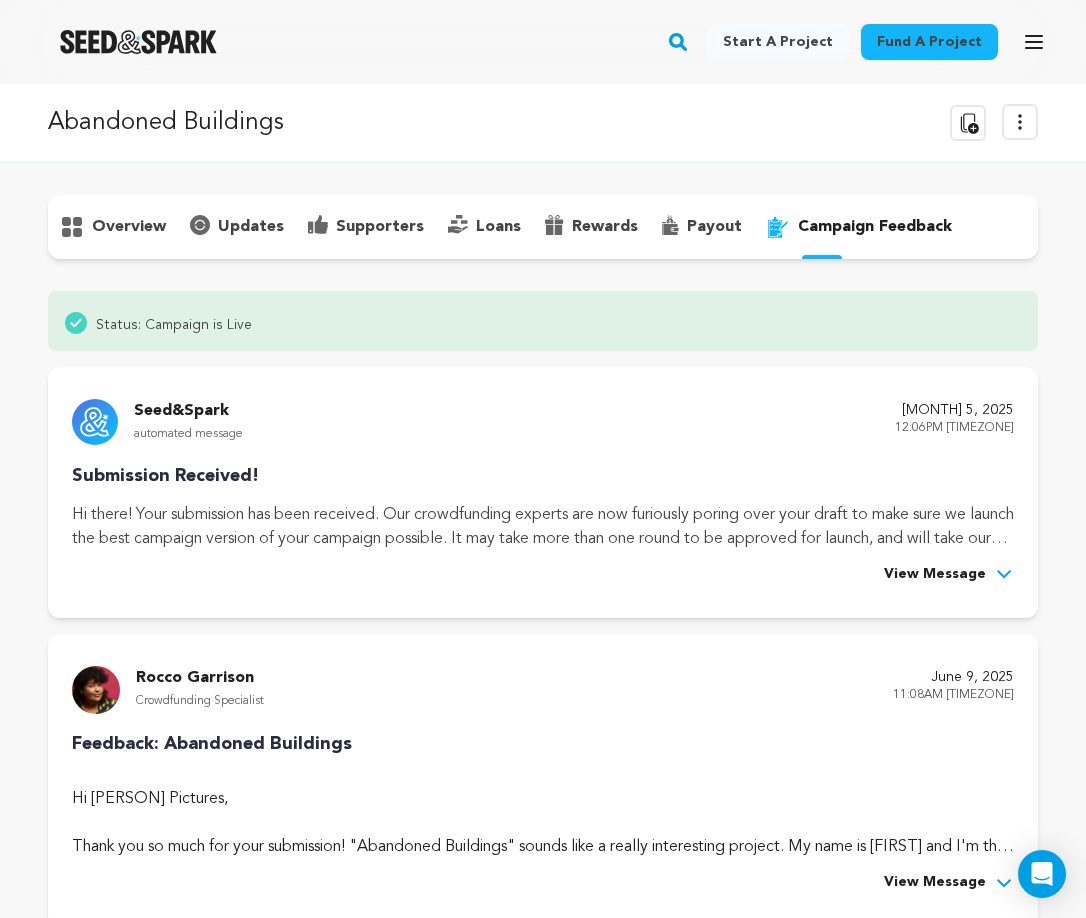 click on "payout" at bounding box center (702, 227) 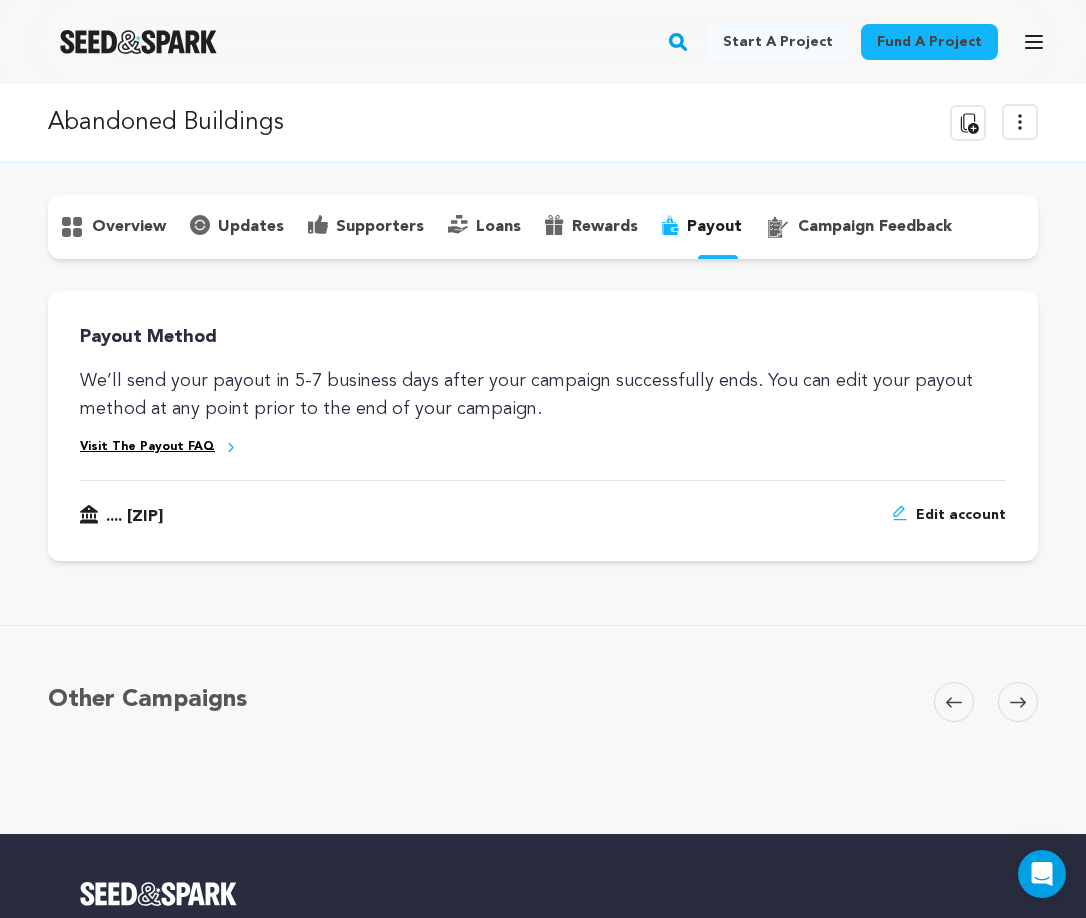 click on "loans" at bounding box center (498, 227) 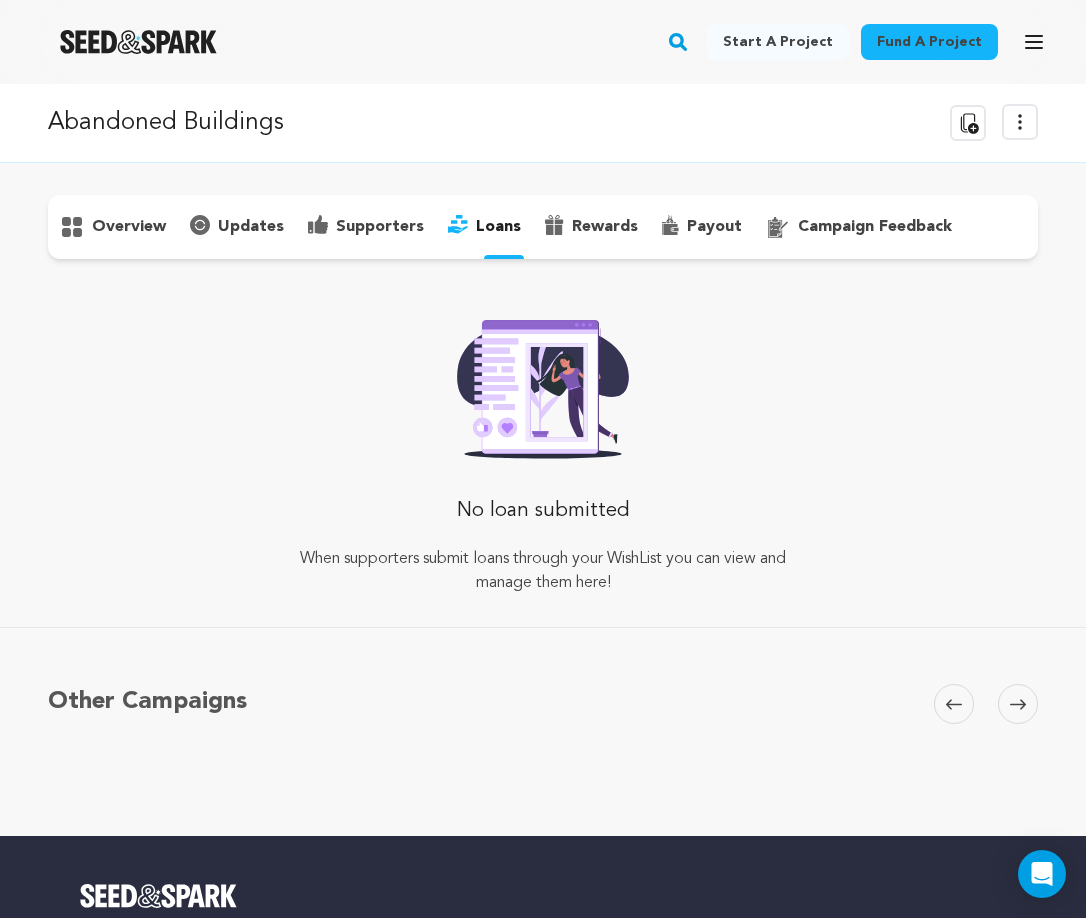 click on "supporters" at bounding box center (380, 227) 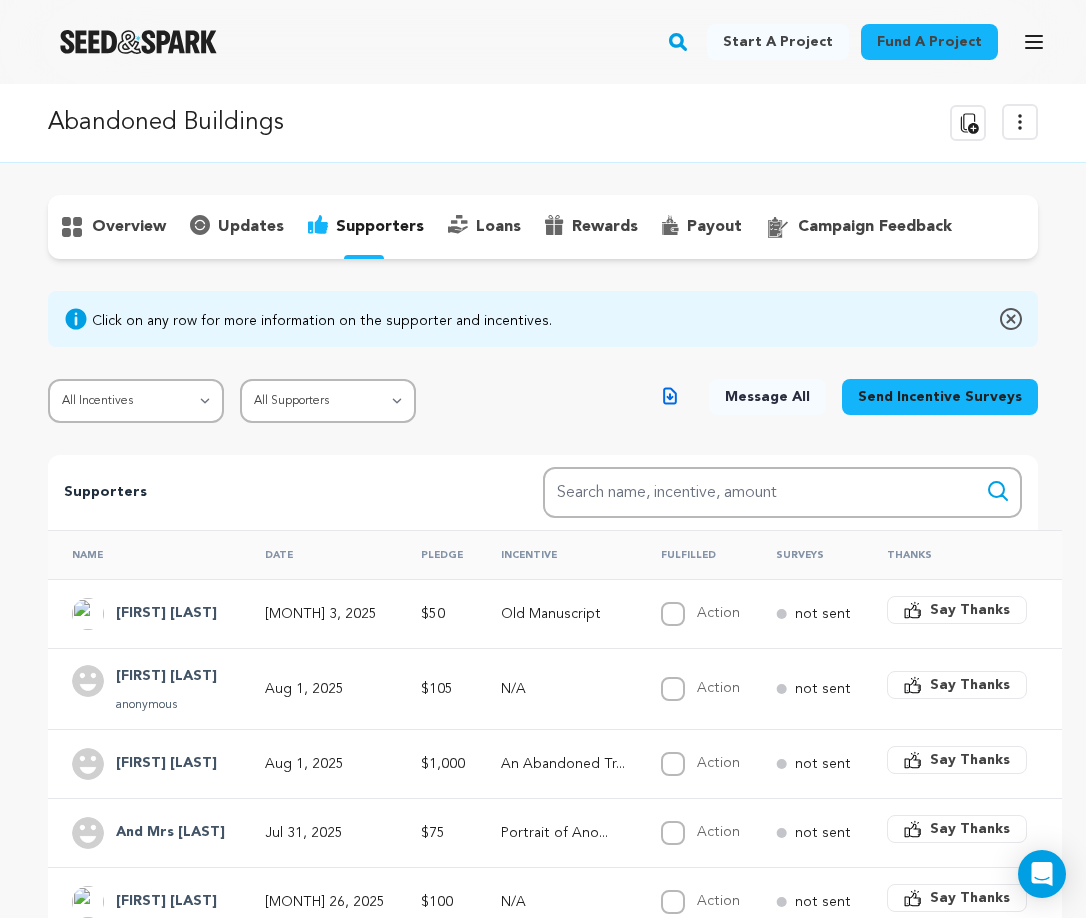 click on "overview" at bounding box center [129, 227] 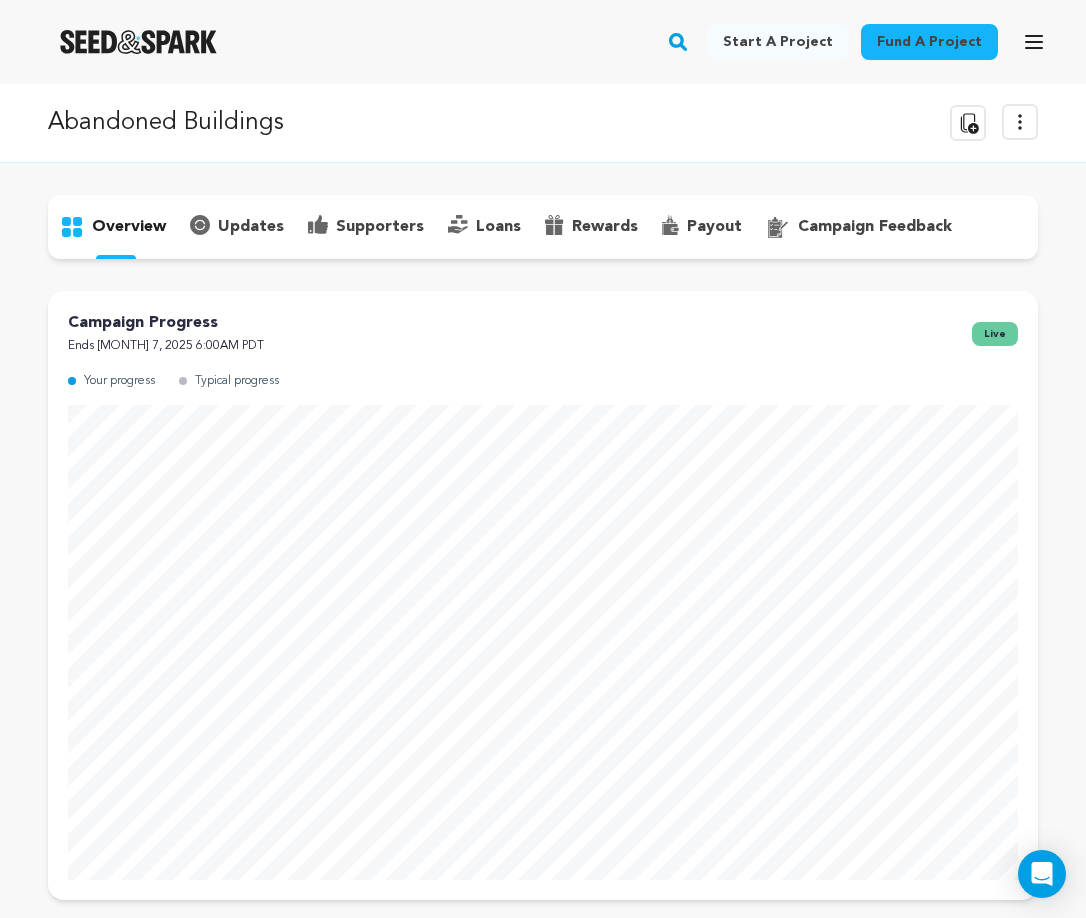 scroll, scrollTop: 22, scrollLeft: 0, axis: vertical 